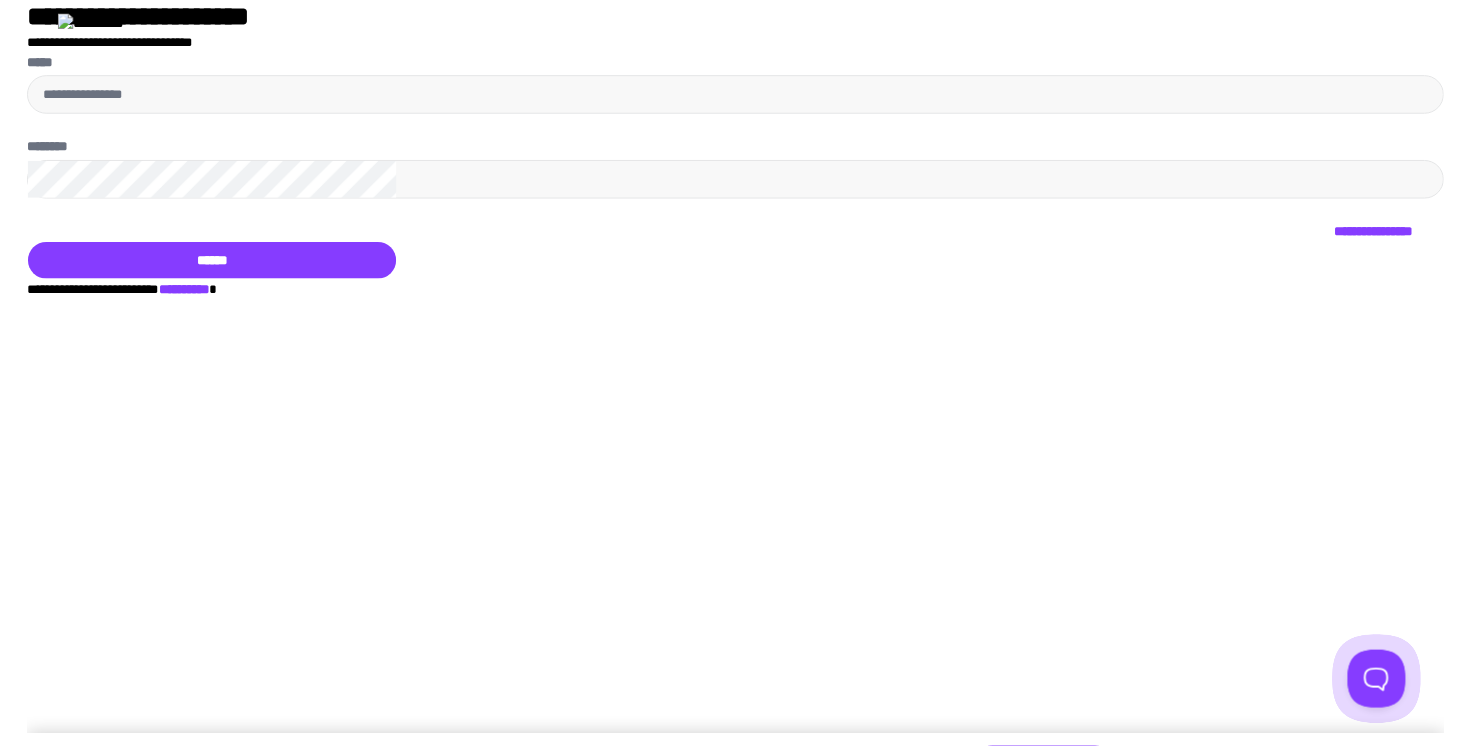 scroll, scrollTop: 0, scrollLeft: 0, axis: both 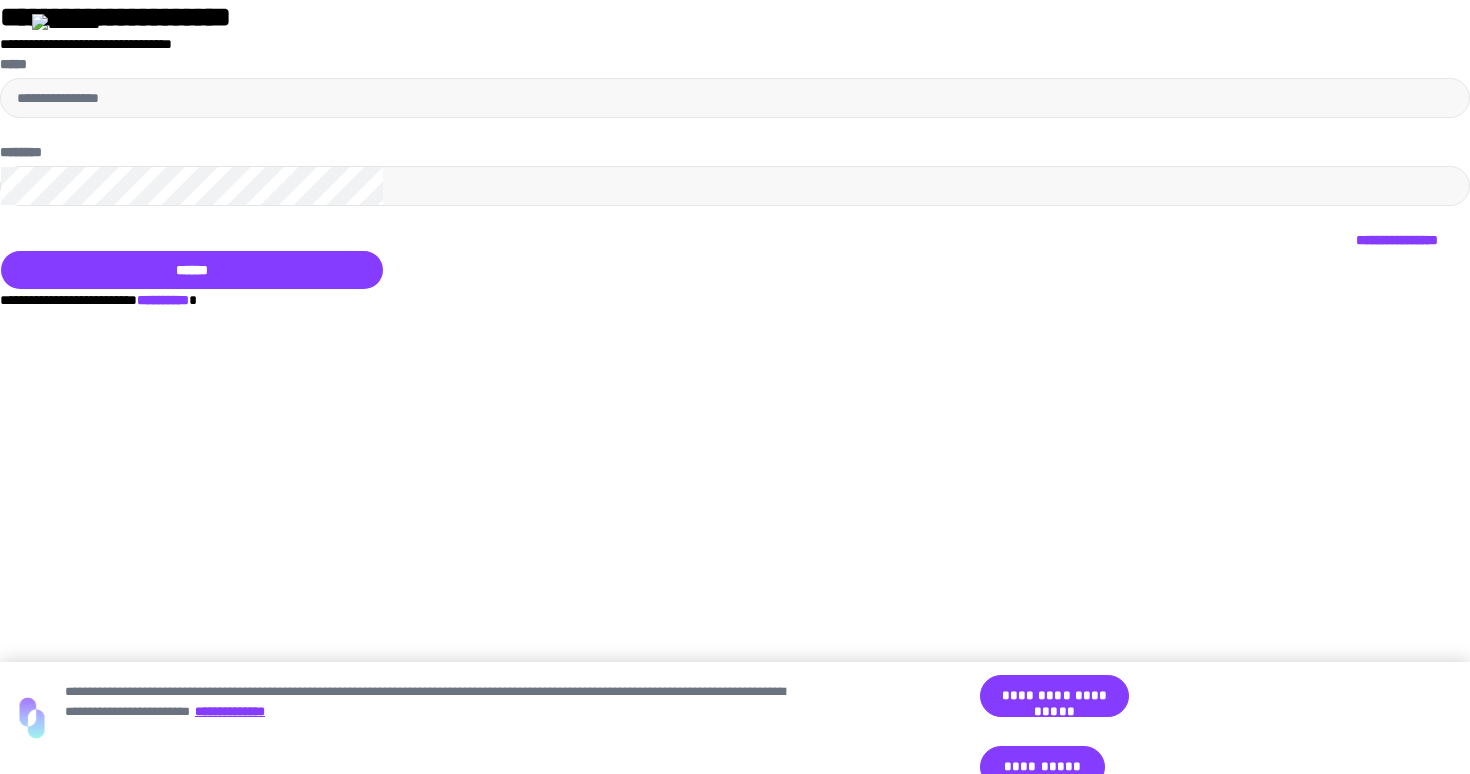 type on "**********" 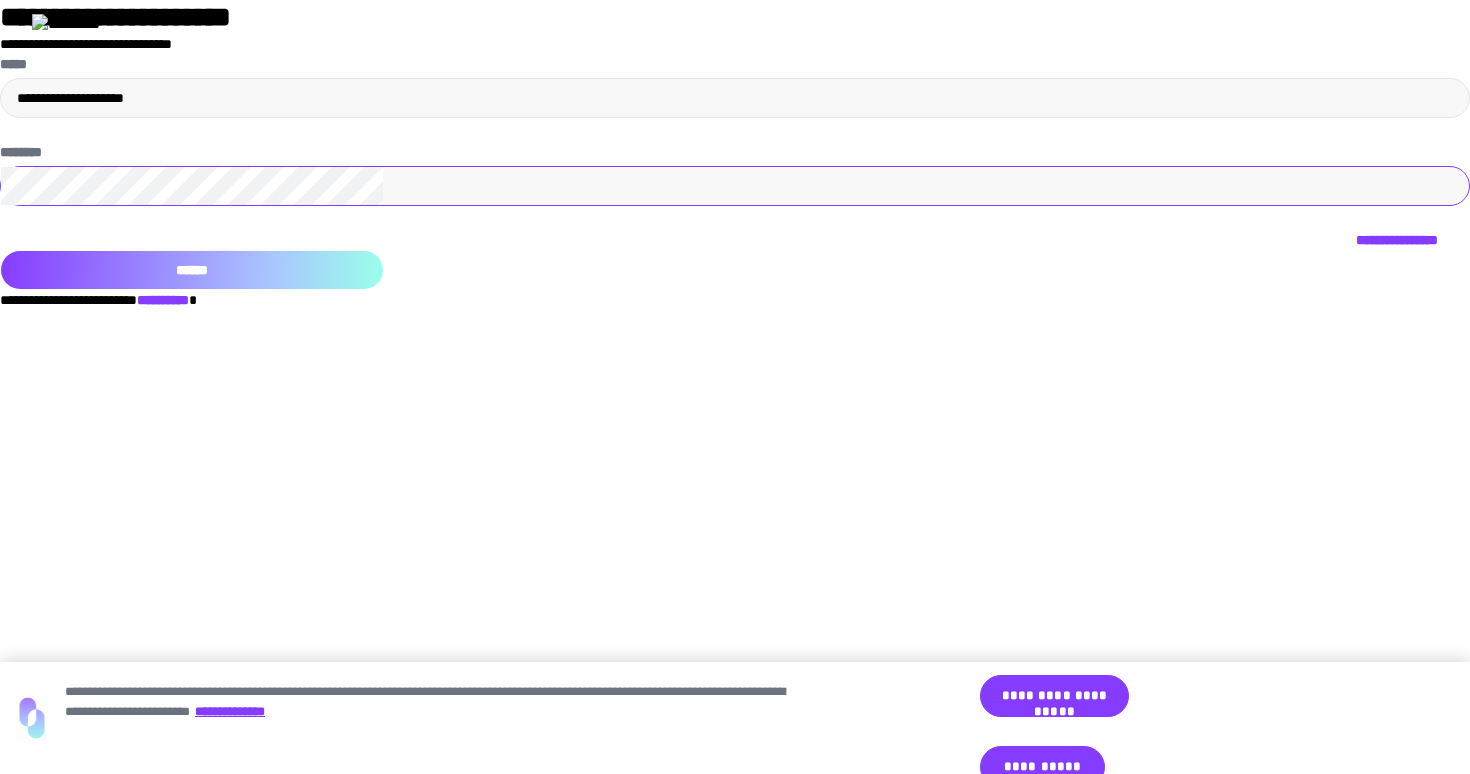 click on "******" at bounding box center [192, 270] 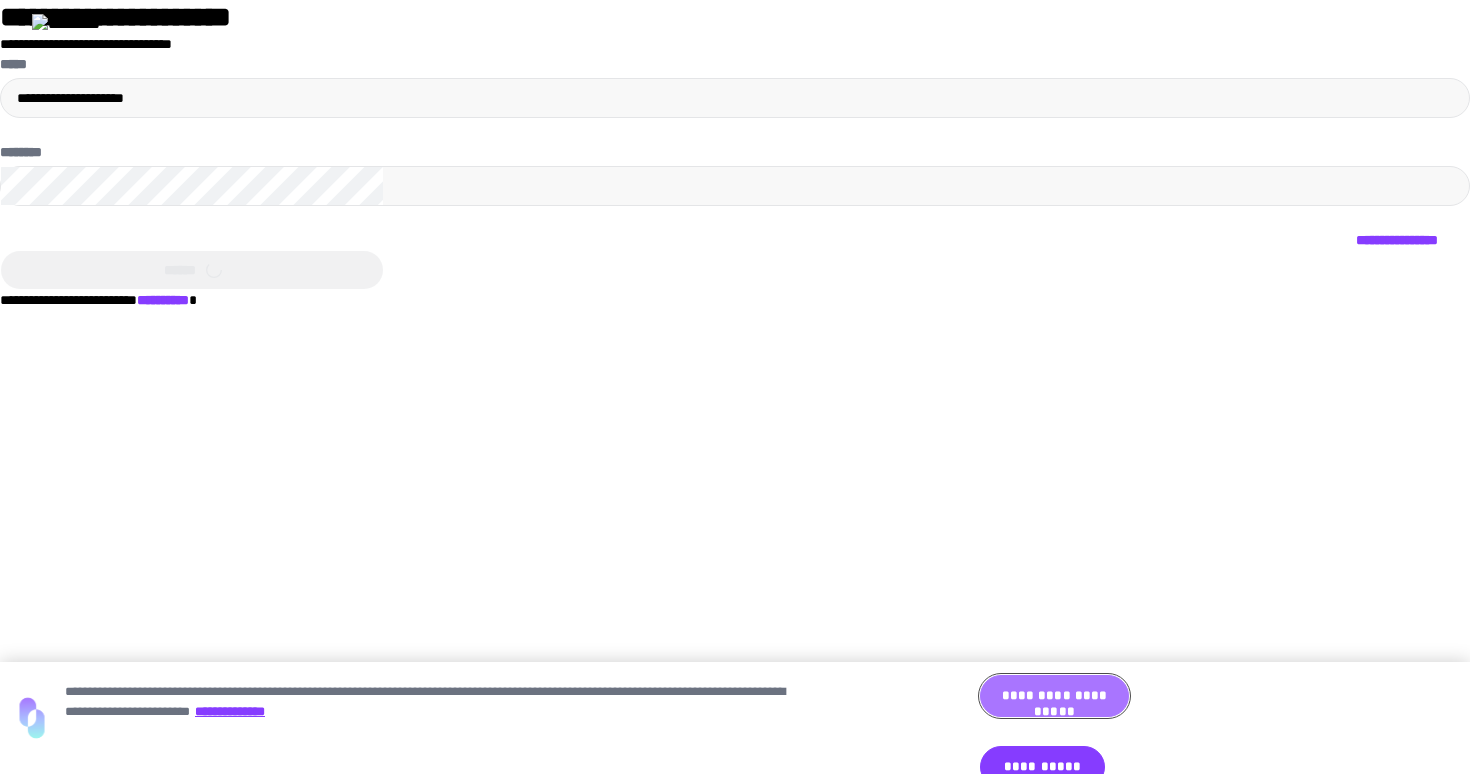 click on "**********" at bounding box center [1054, 696] 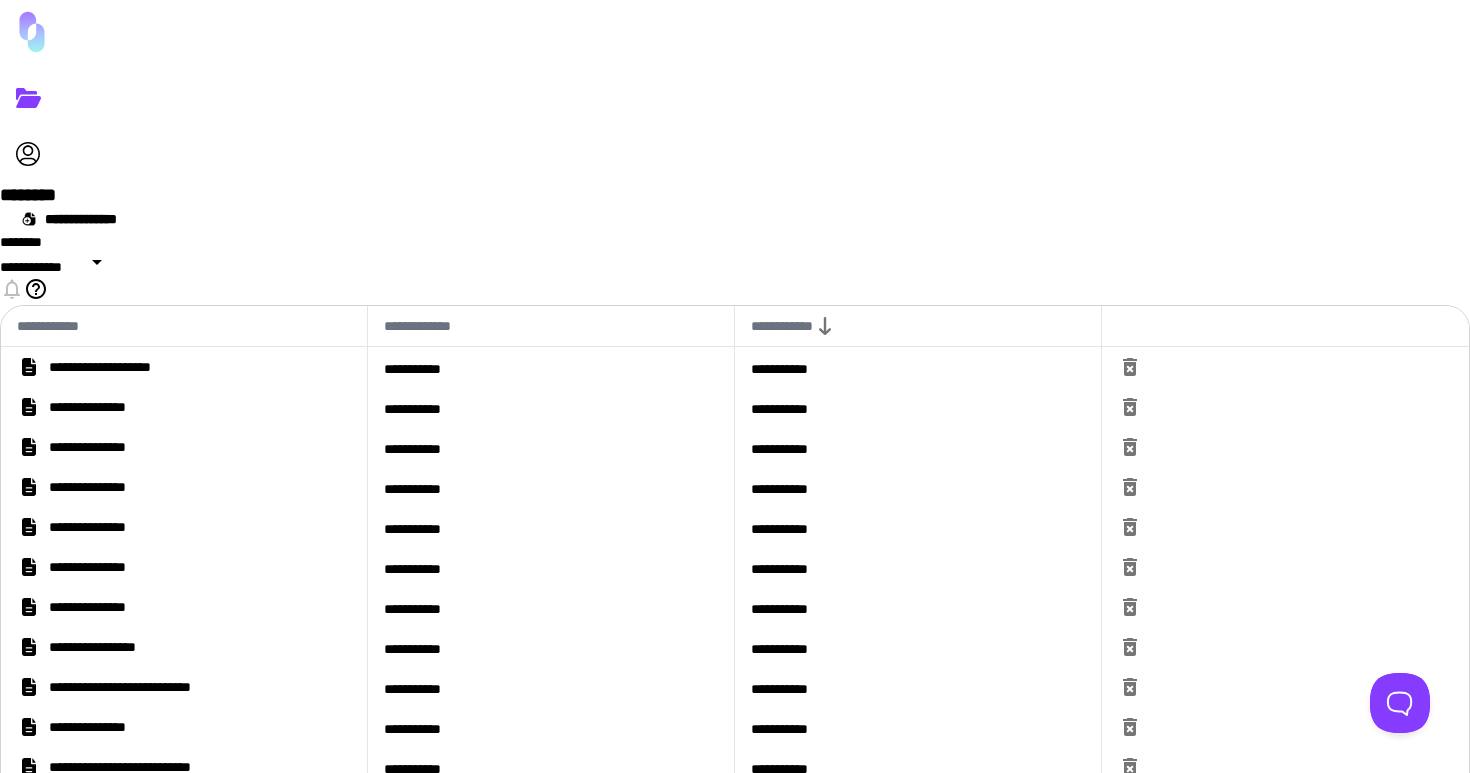 click on "**********" at bounding box center [184, 326] 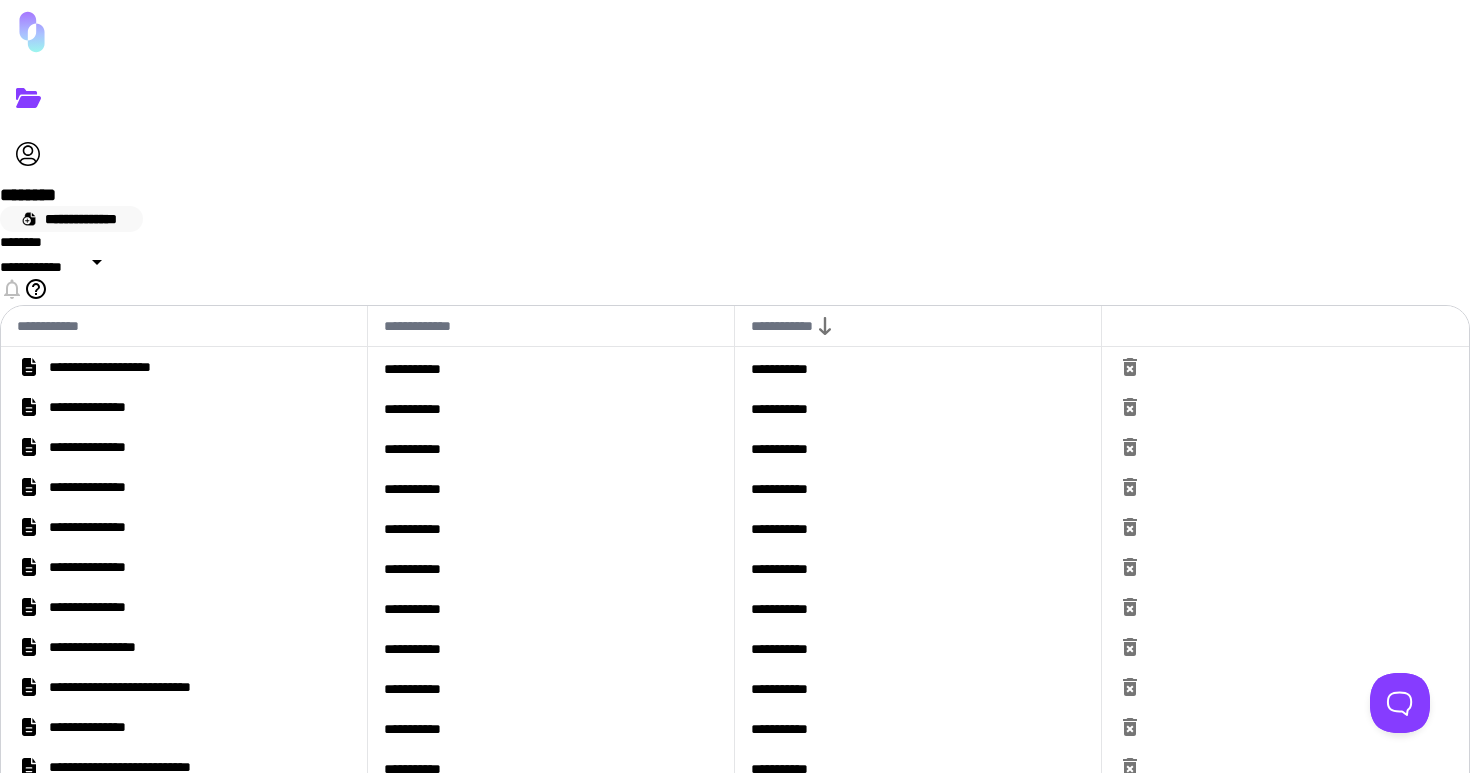 click on "**********" at bounding box center (71, 219) 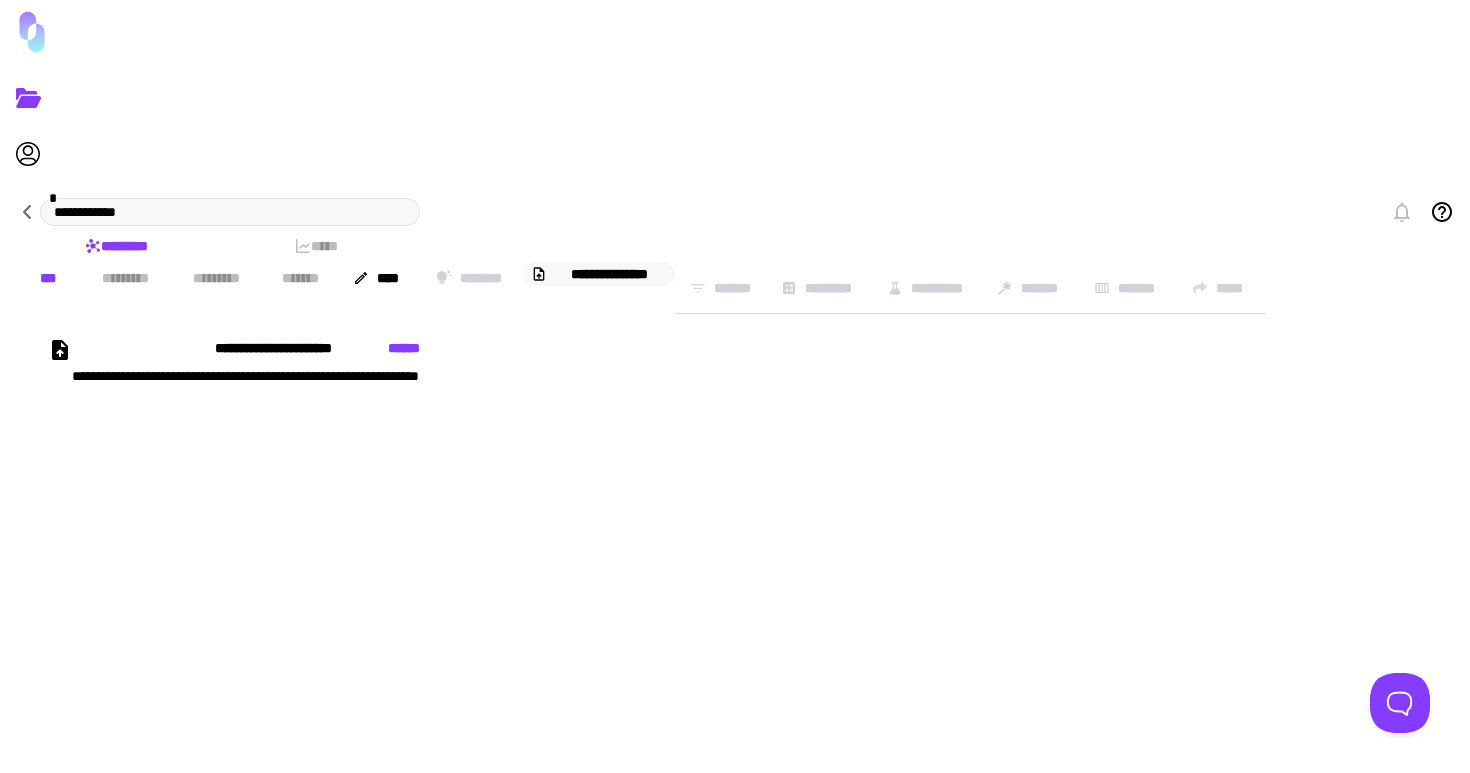 click on "**********" at bounding box center [599, 274] 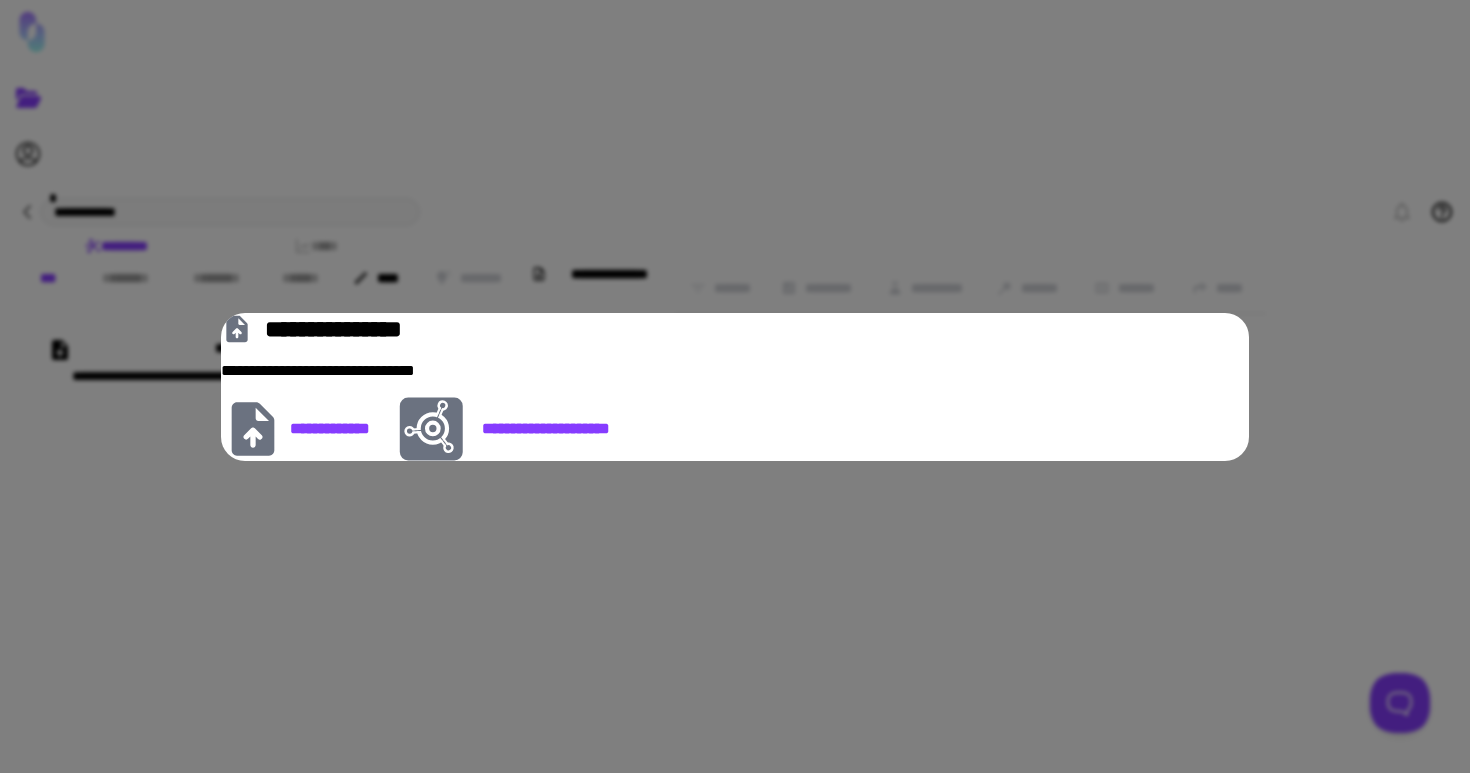 click on "**********" at bounding box center [735, 386] 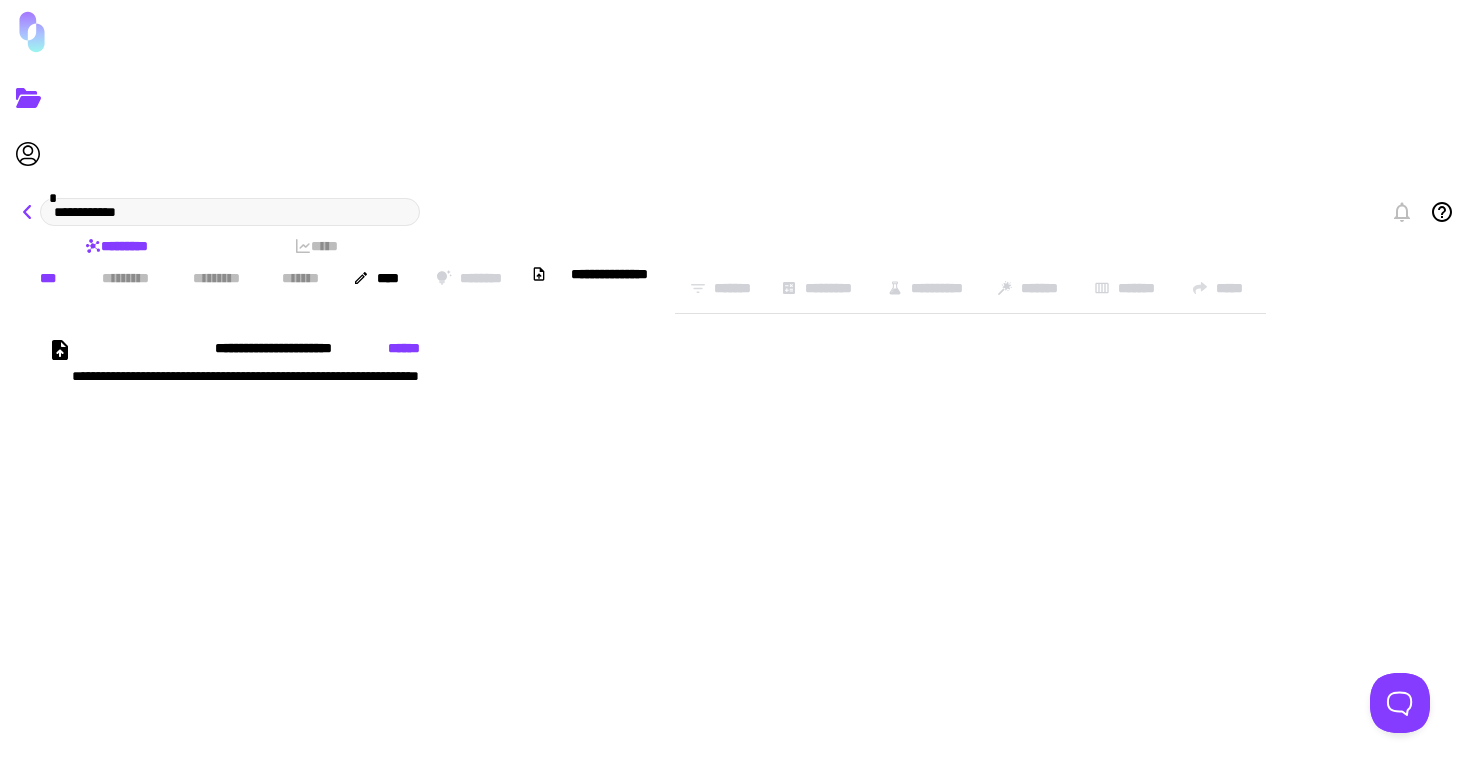click 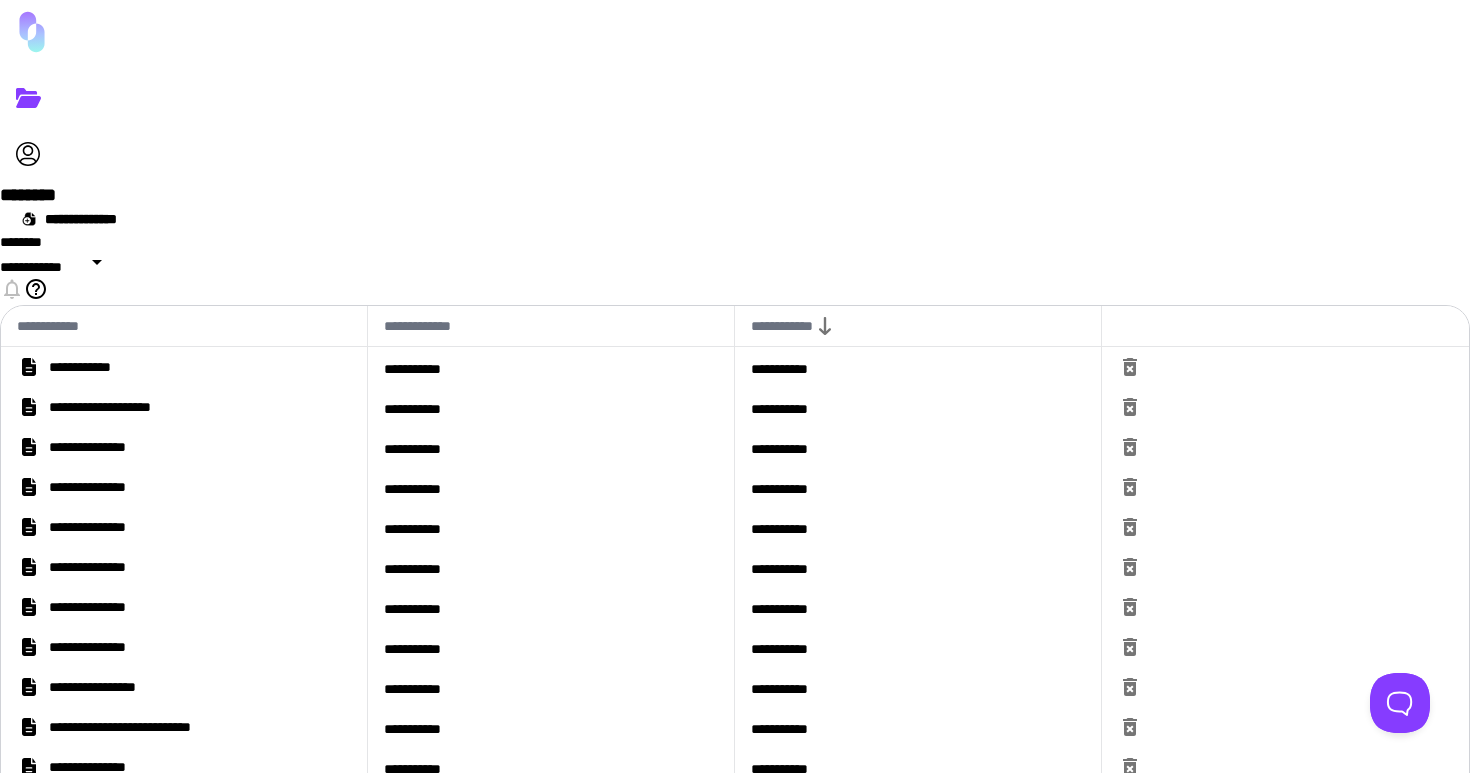 click on "**********" at bounding box center (118, 407) 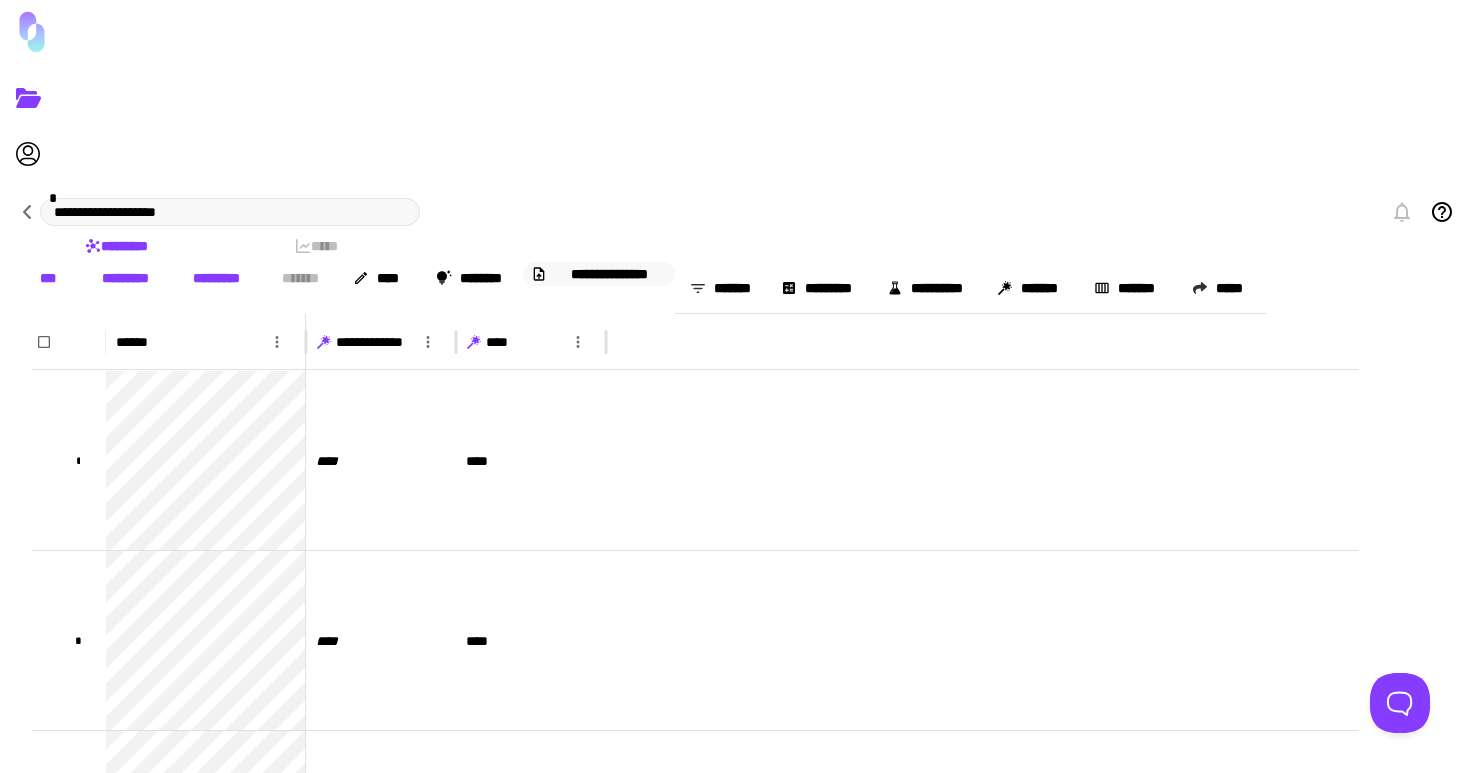 click on "**********" at bounding box center (609, 274) 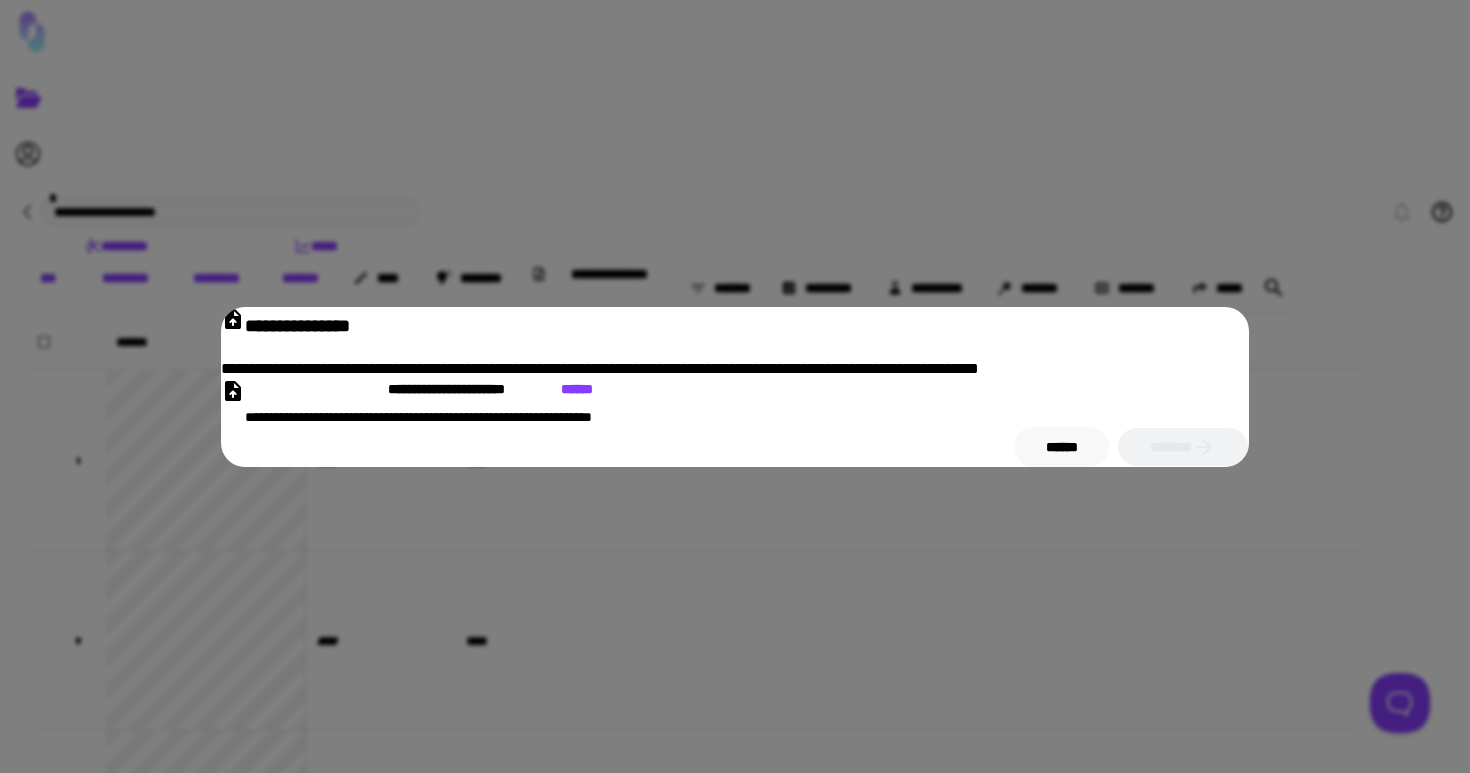 click on "******" at bounding box center (1061, 447) 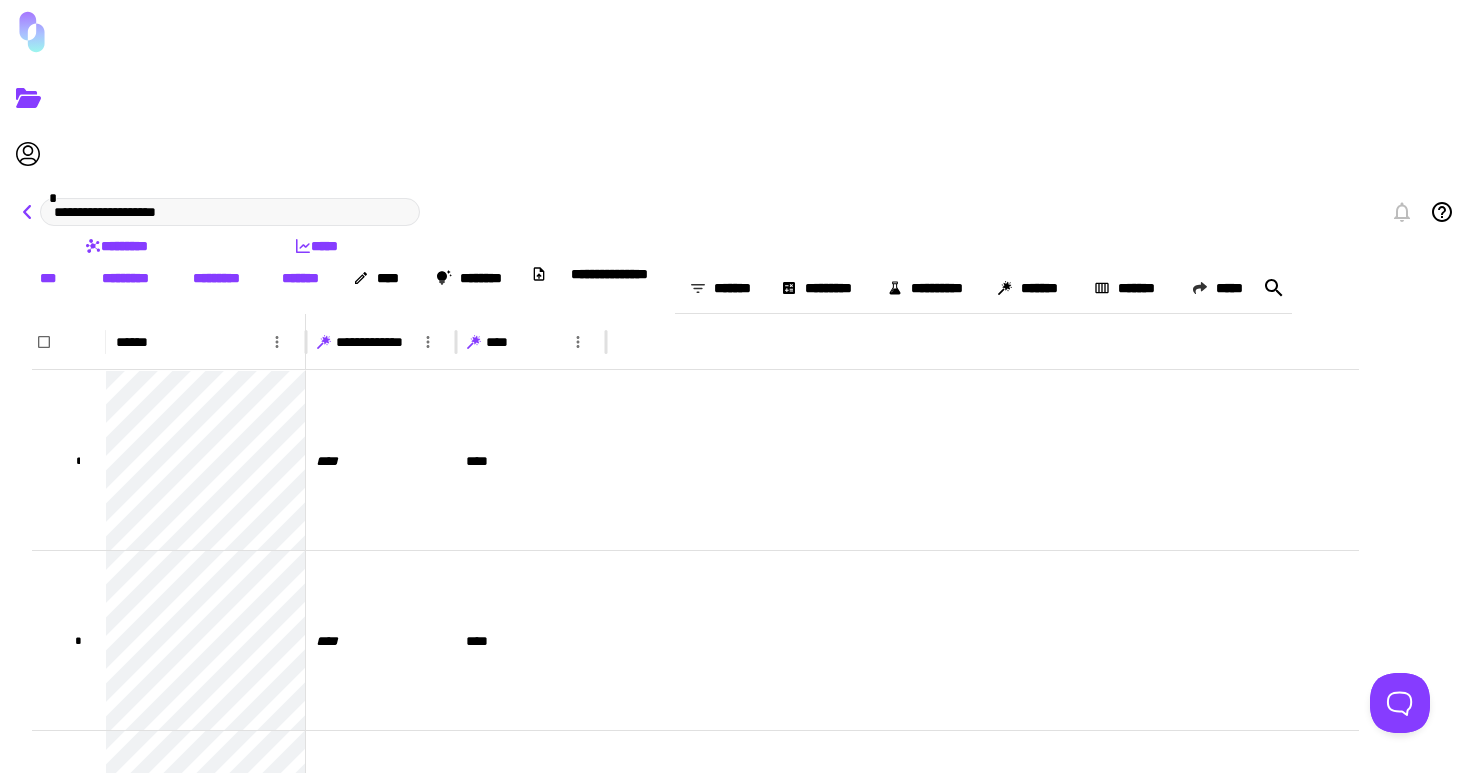 click 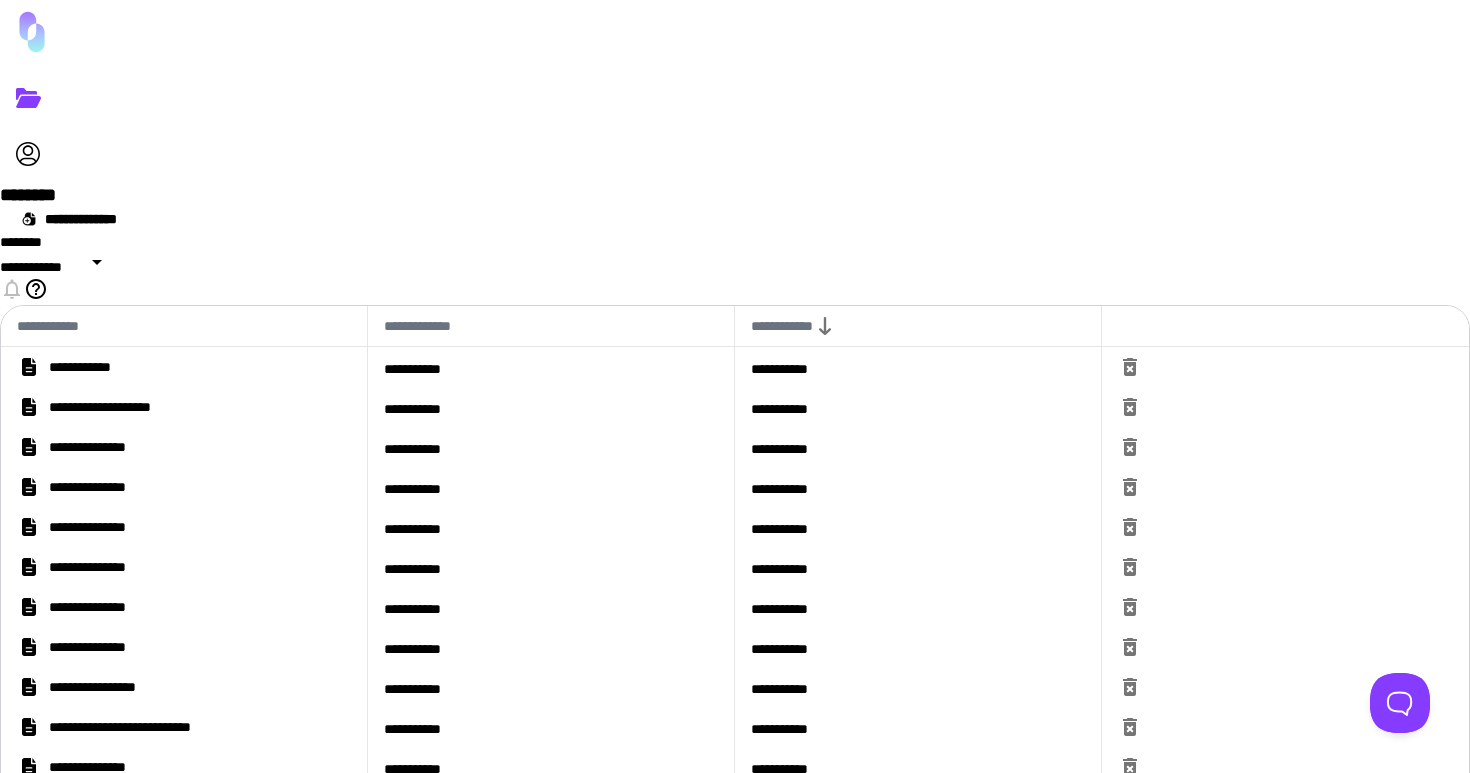 click on "**********" at bounding box center [97, 367] 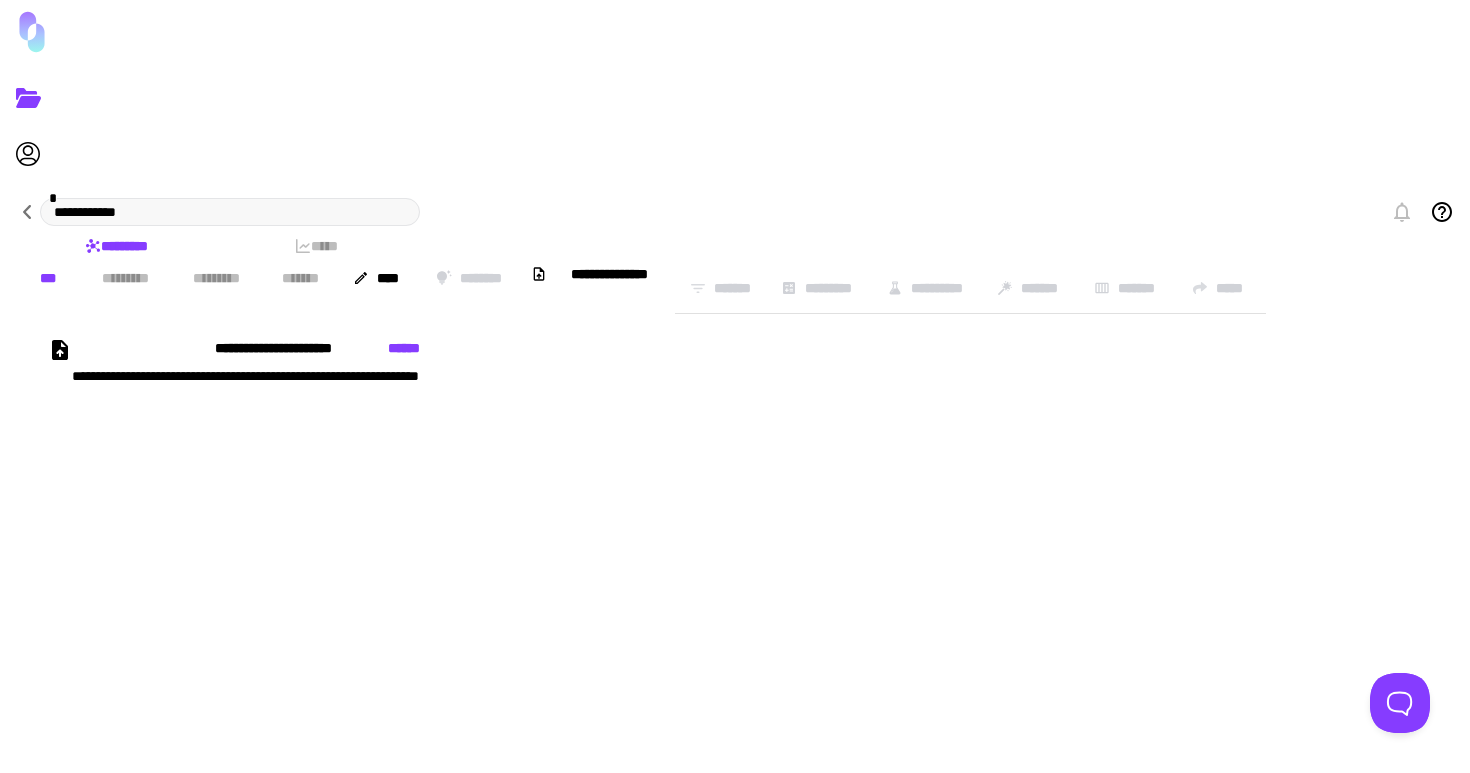 click on "**********" at bounding box center (695, 388) 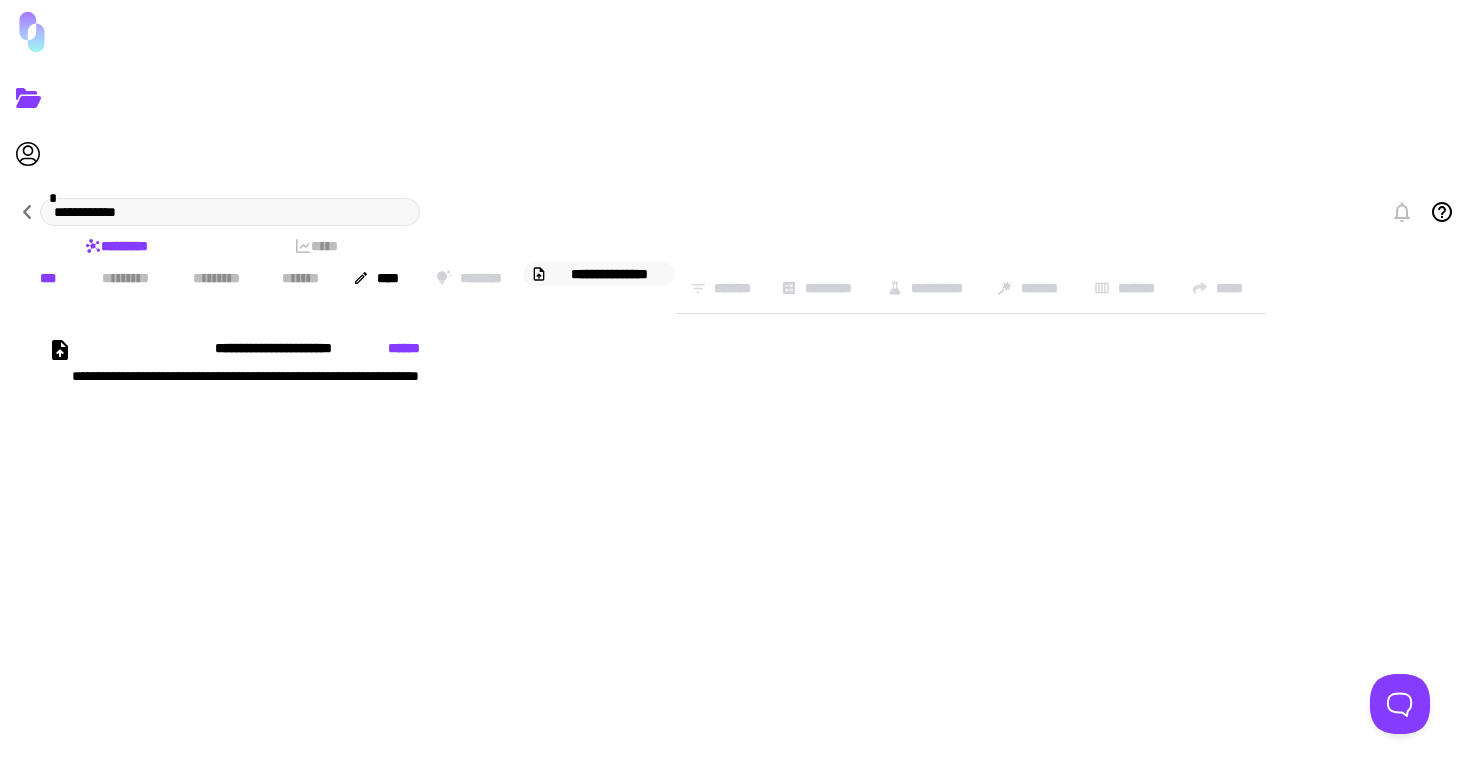 click on "**********" at bounding box center [609, 274] 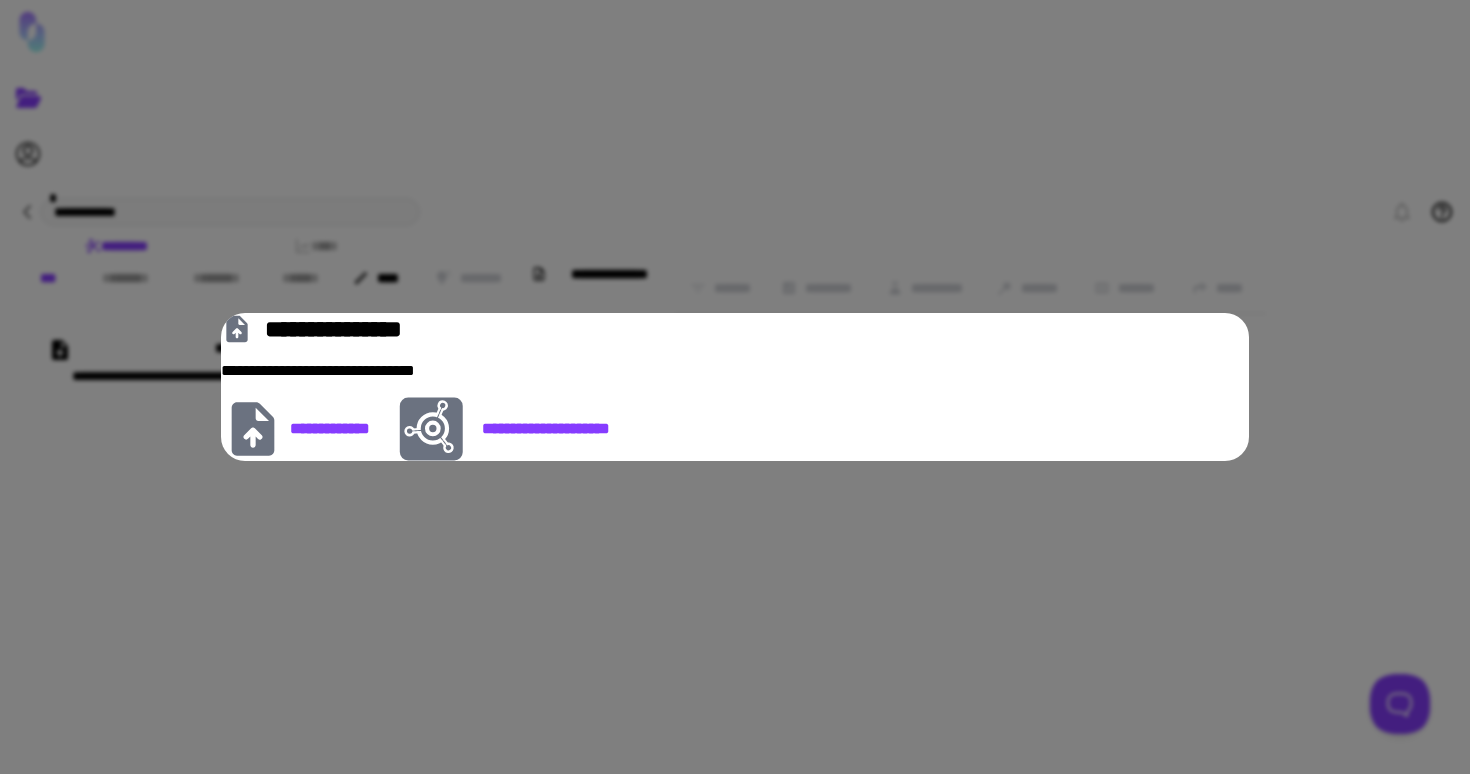 click on "**********" at bounding box center (513, 429) 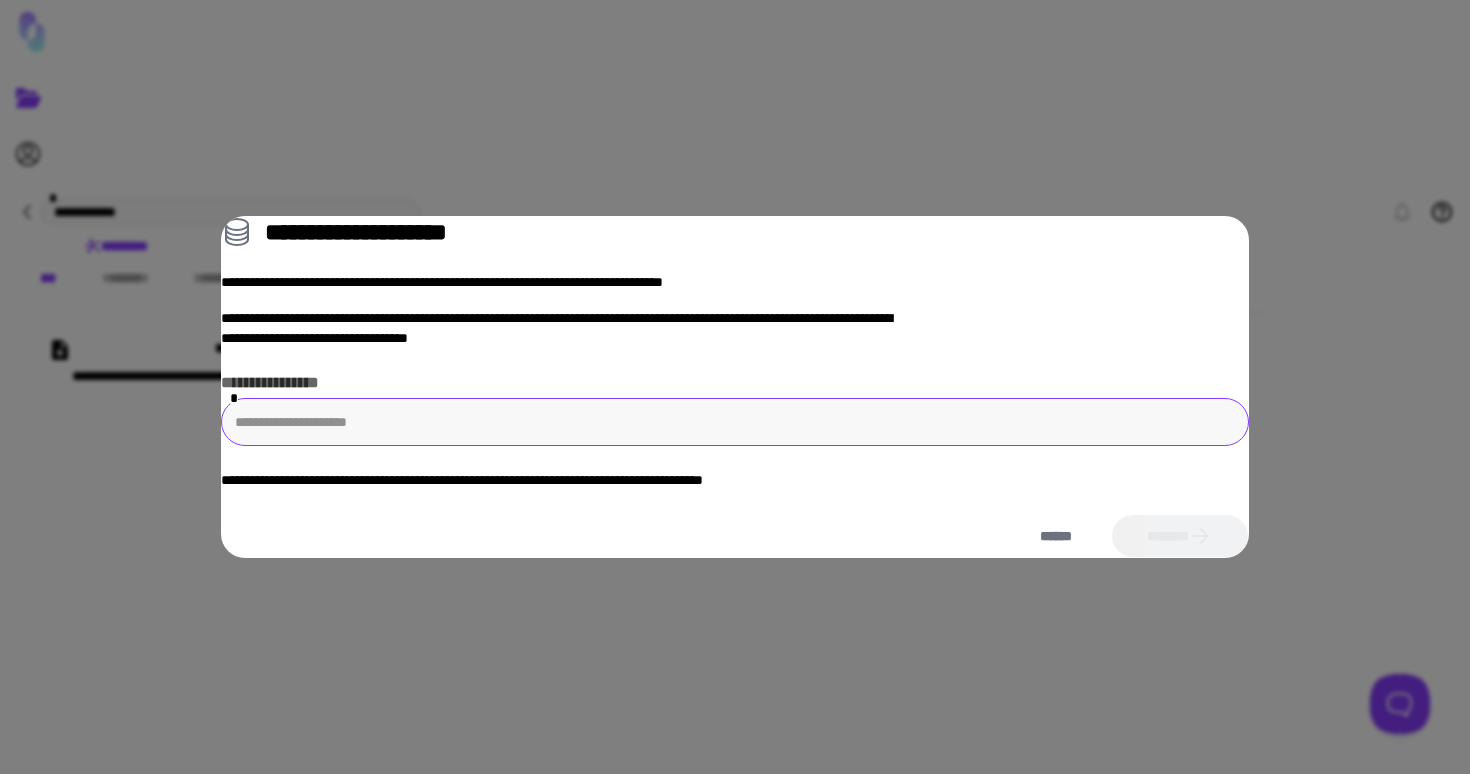 click at bounding box center [735, 422] 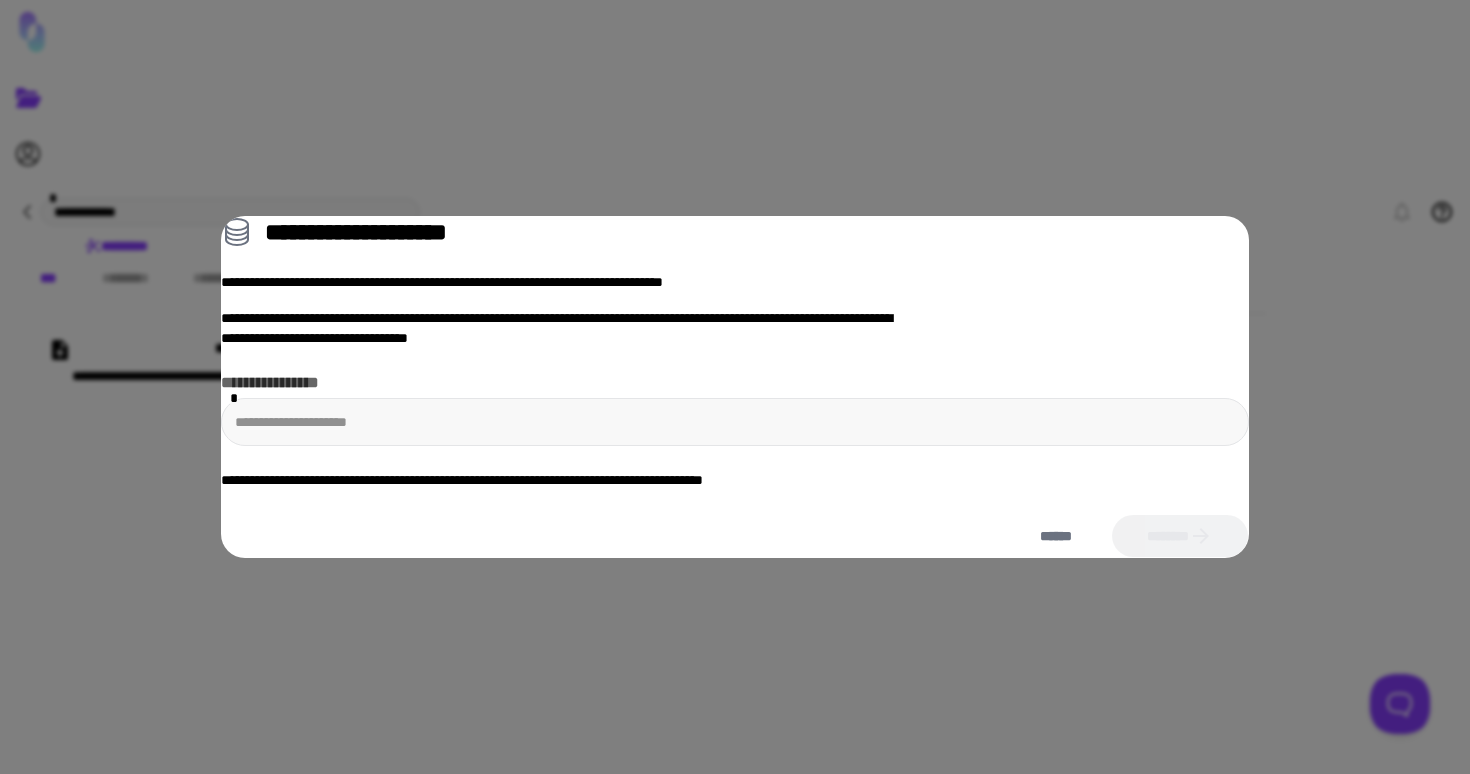 click on "**********" at bounding box center (564, 328) 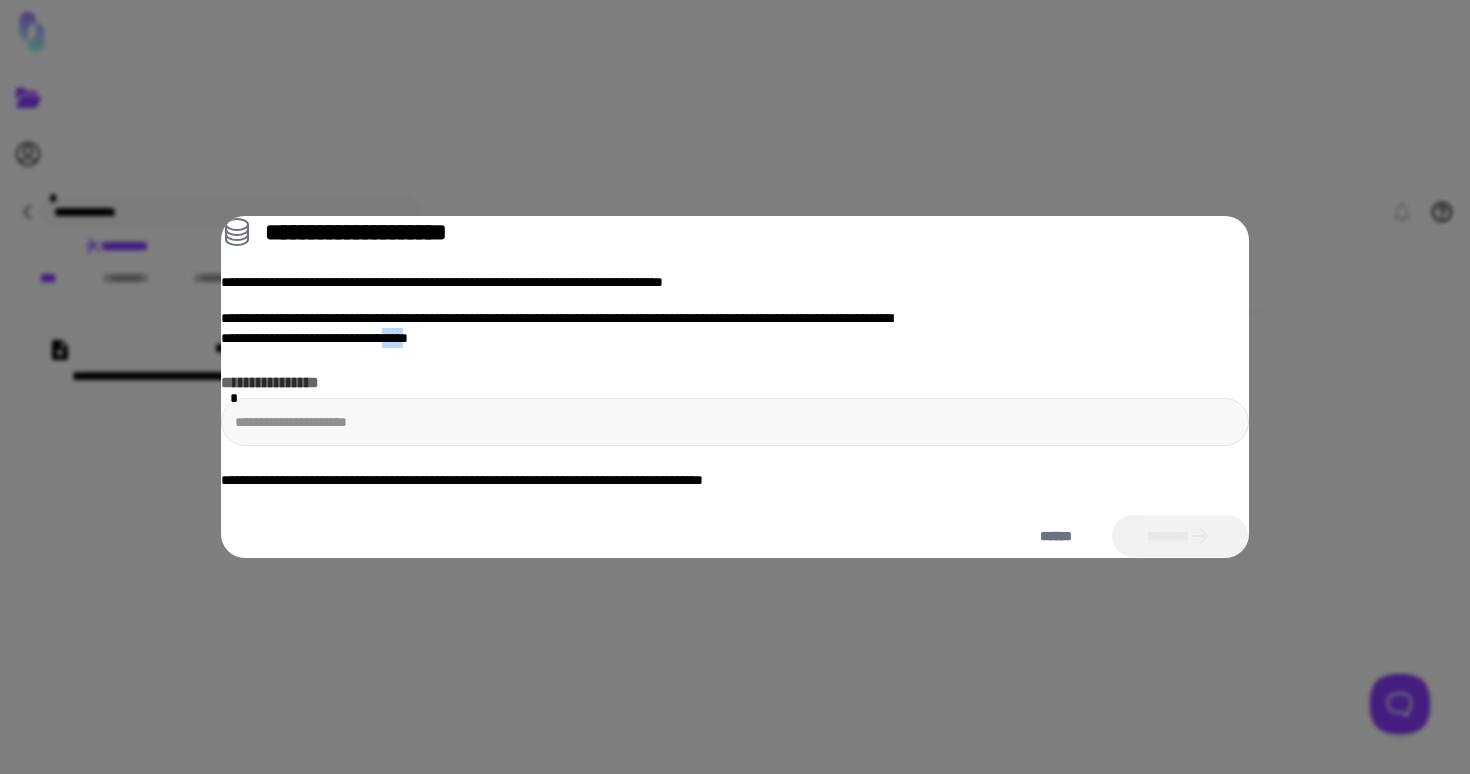 click on "**********" at bounding box center (564, 328) 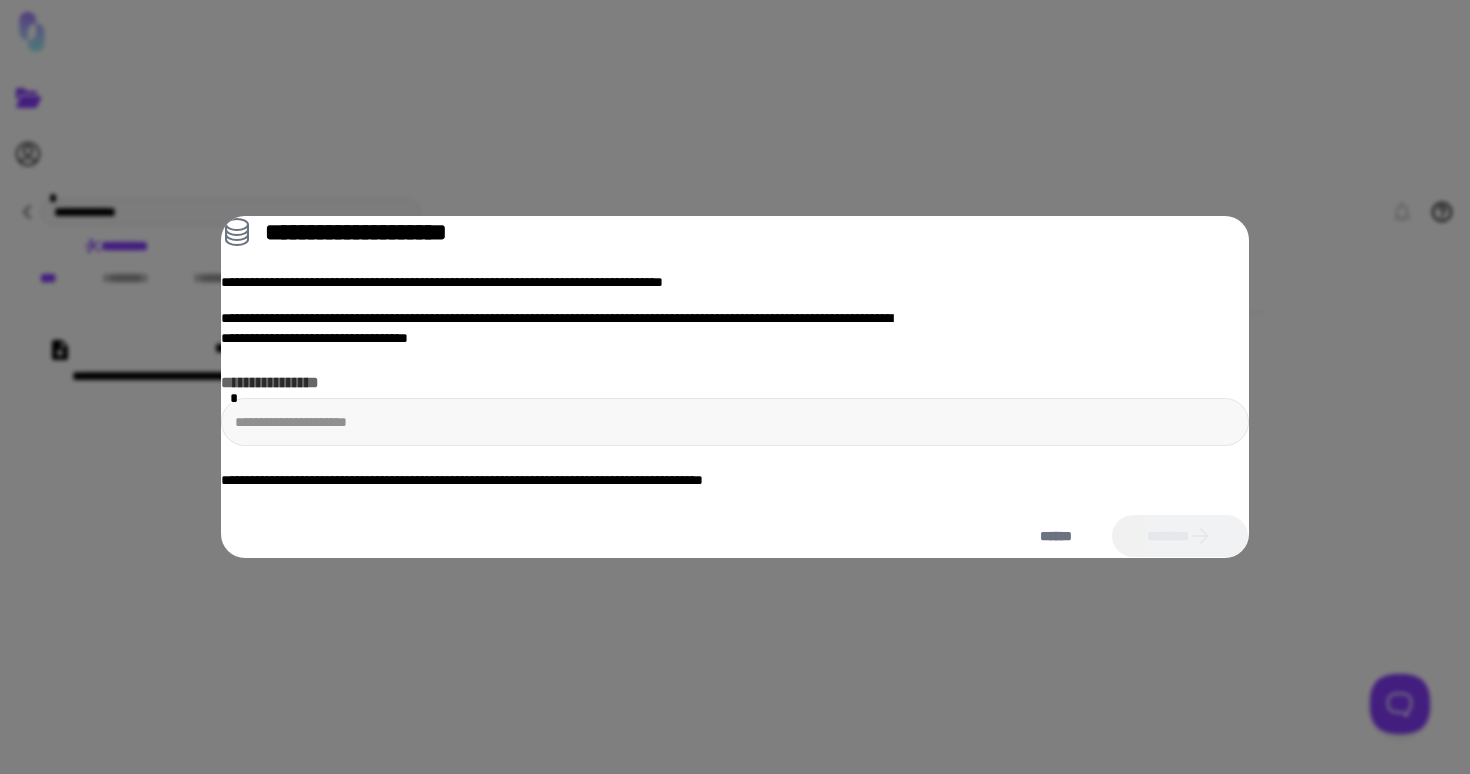 click on "**********" at bounding box center (564, 328) 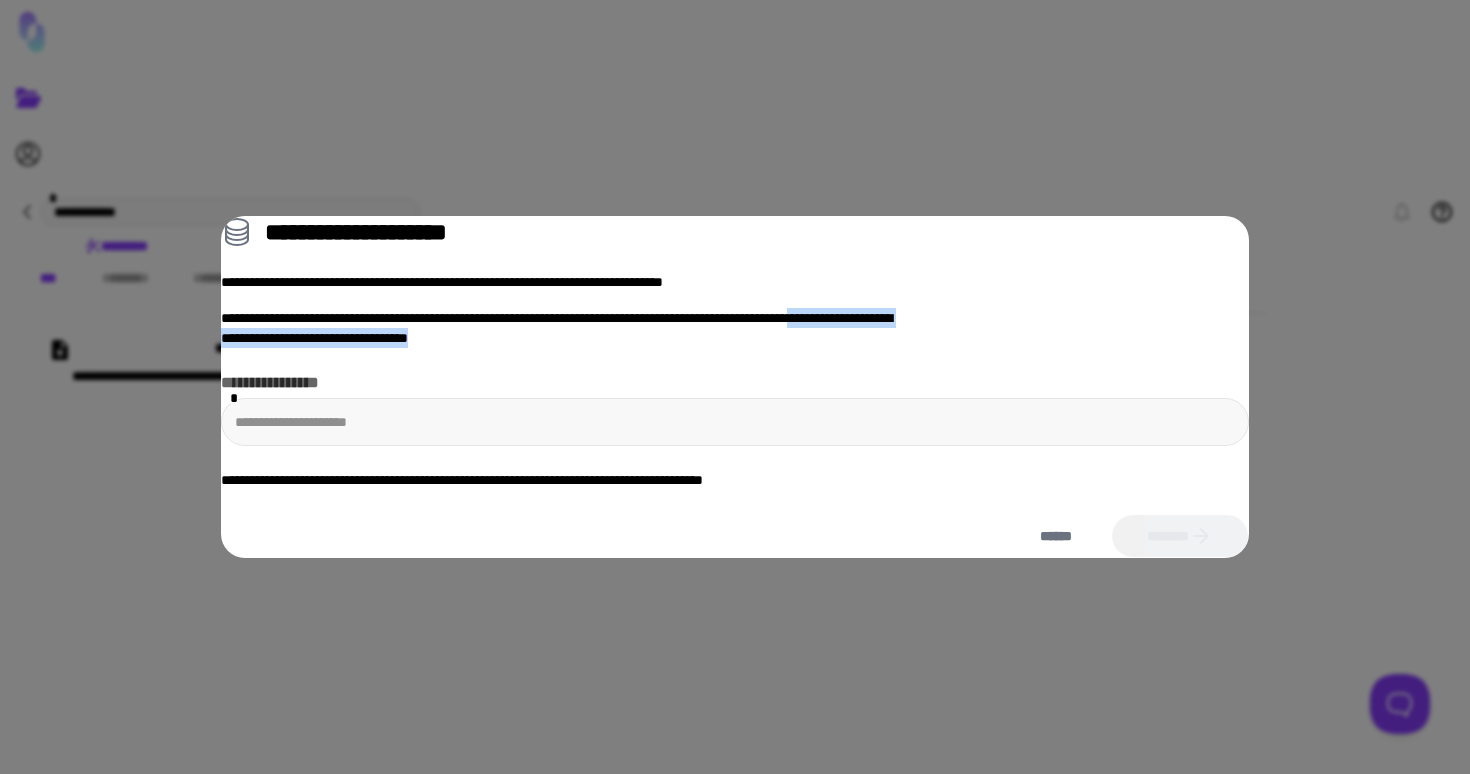 drag, startPoint x: 804, startPoint y: 335, endPoint x: 446, endPoint y: 330, distance: 358.0349 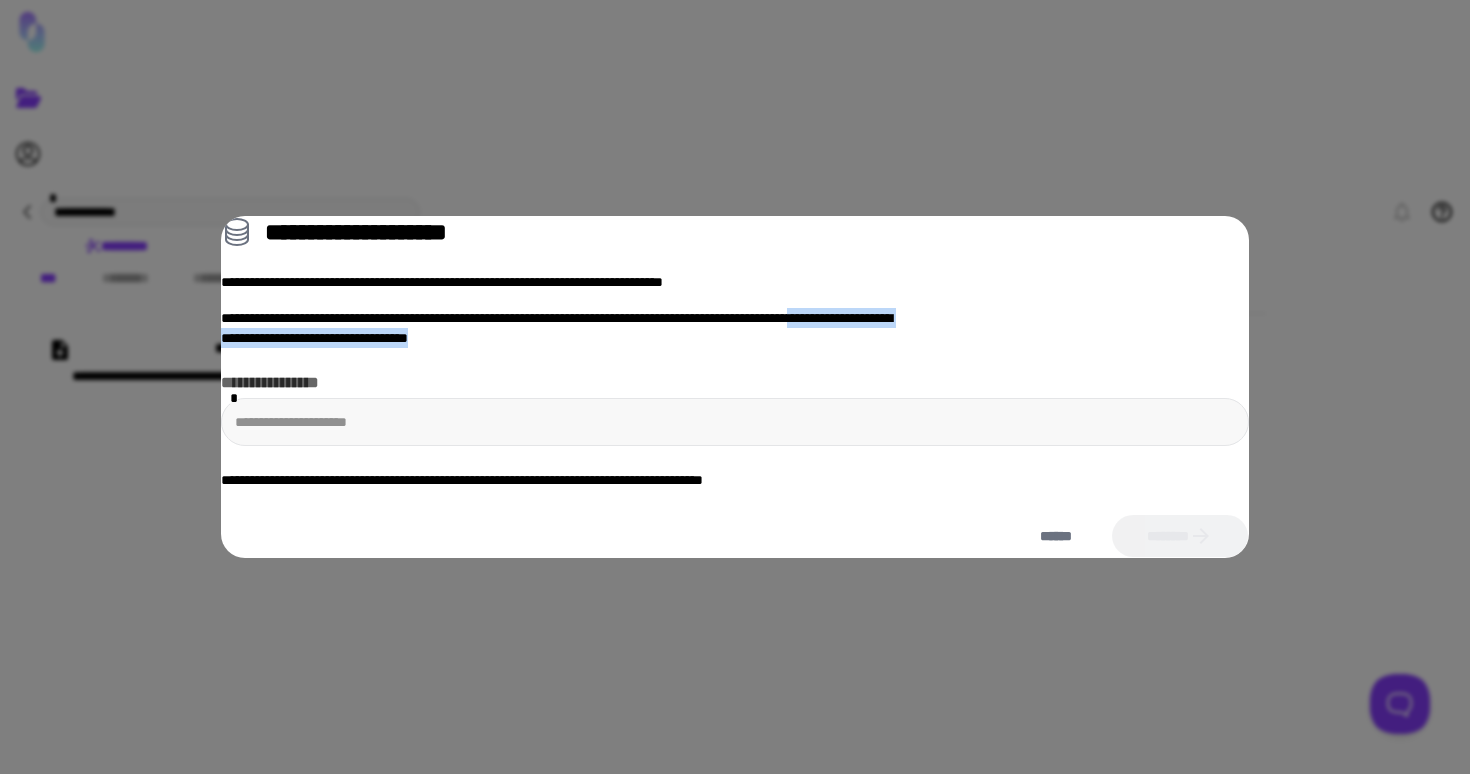 click on "**********" at bounding box center (564, 328) 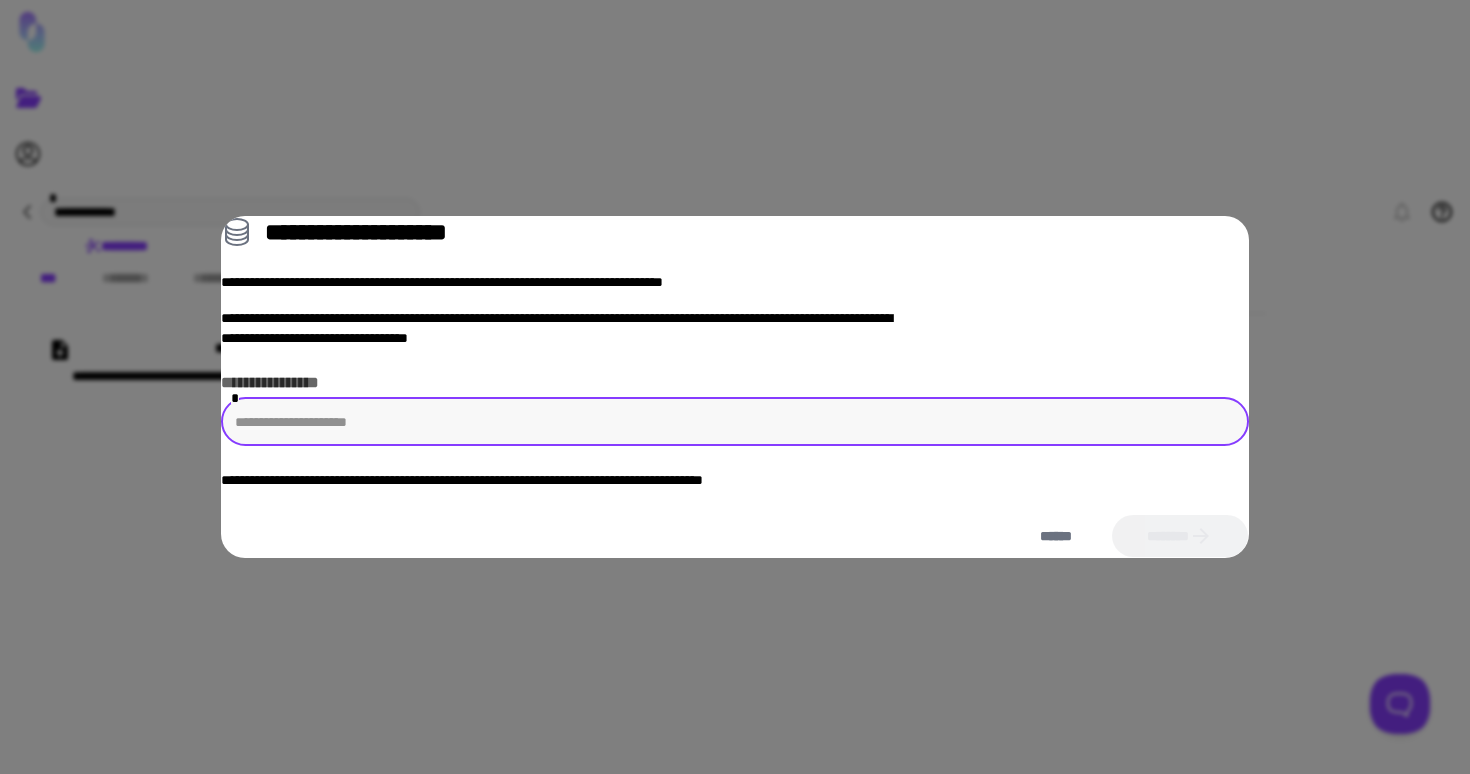 click at bounding box center [735, 422] 